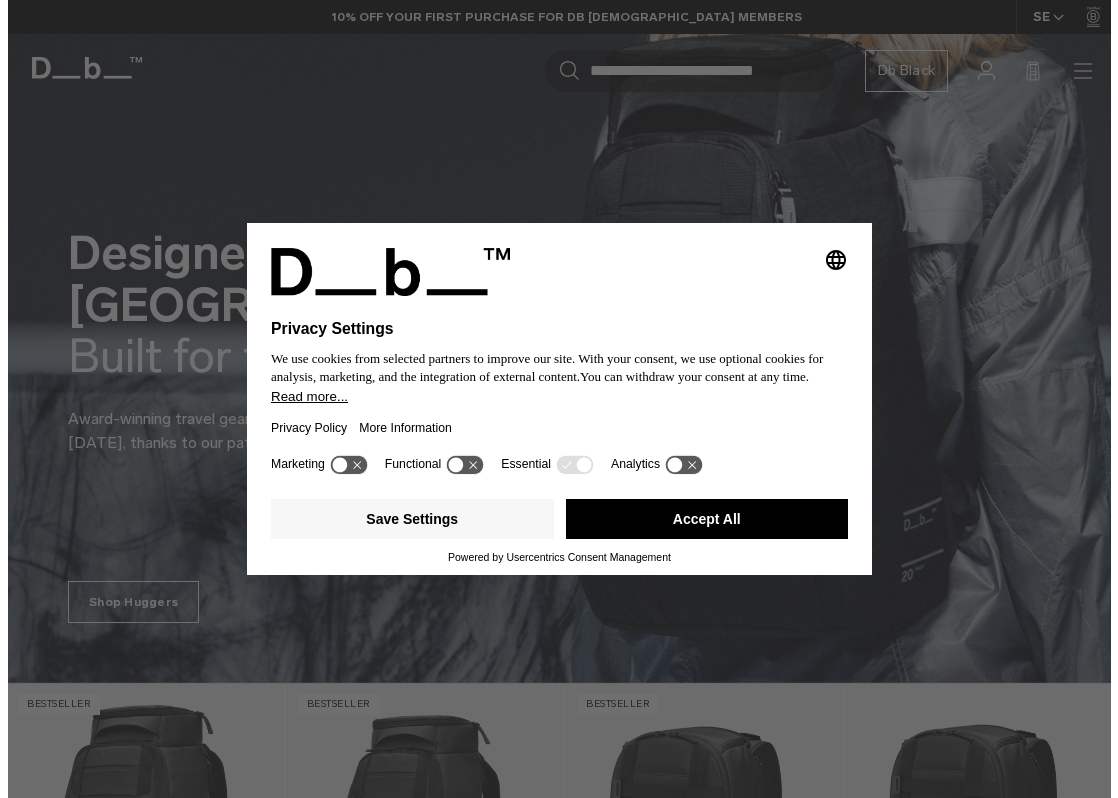 scroll, scrollTop: 0, scrollLeft: 0, axis: both 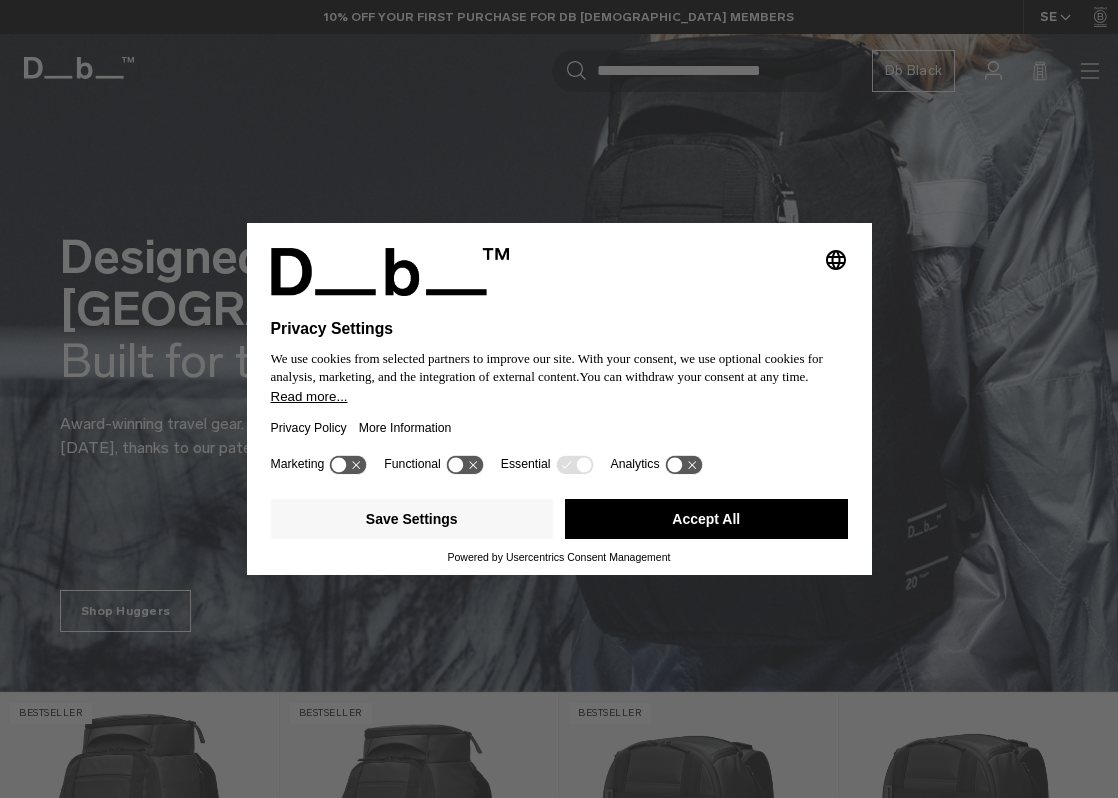 click on "Accept All" at bounding box center (706, 519) 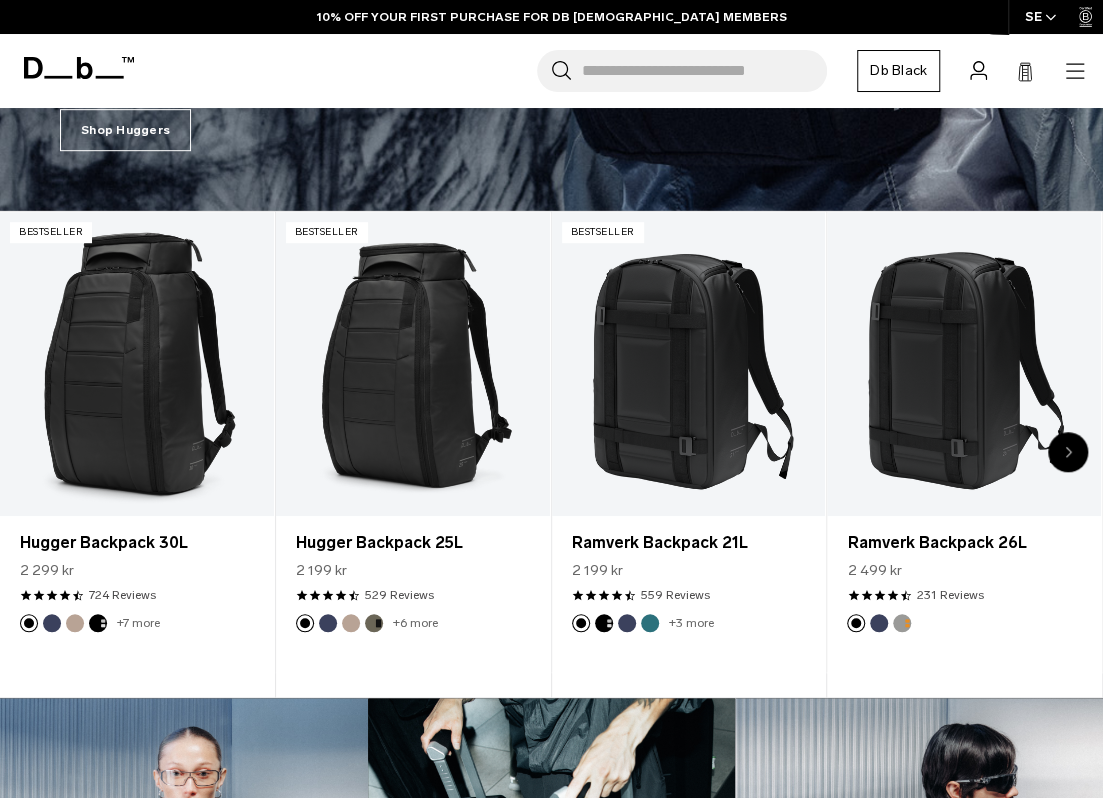 scroll, scrollTop: 500, scrollLeft: 0, axis: vertical 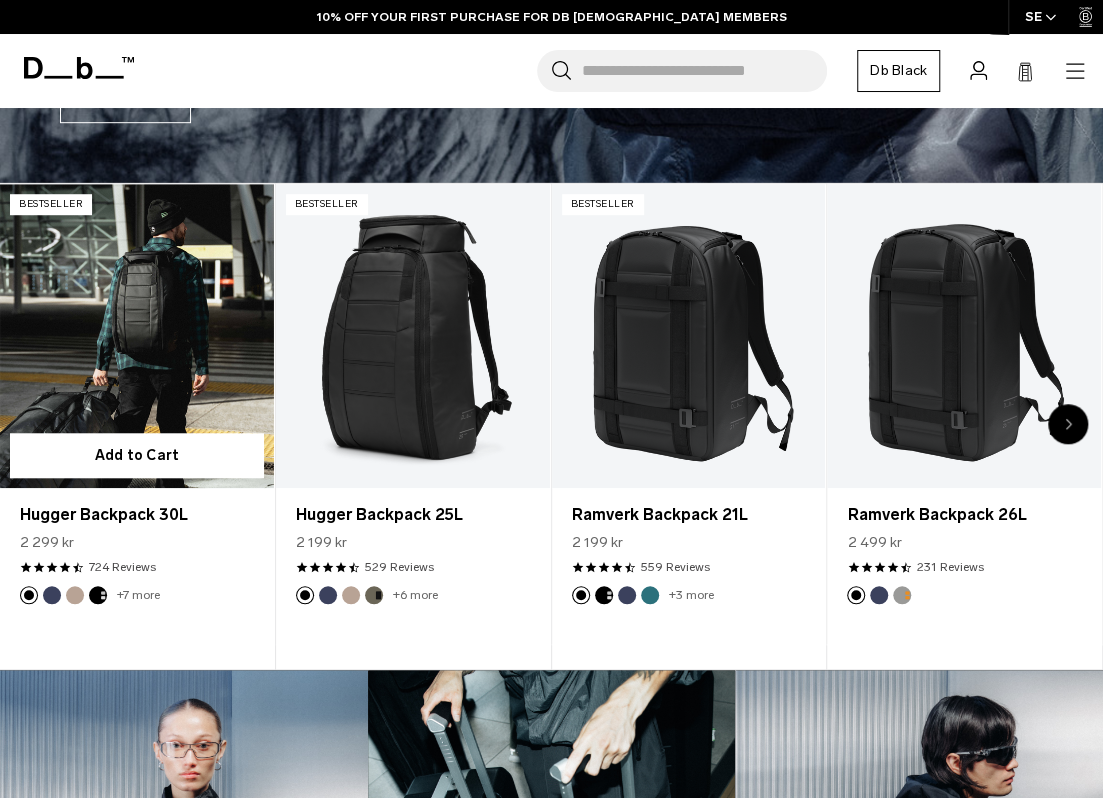 click at bounding box center [137, 336] 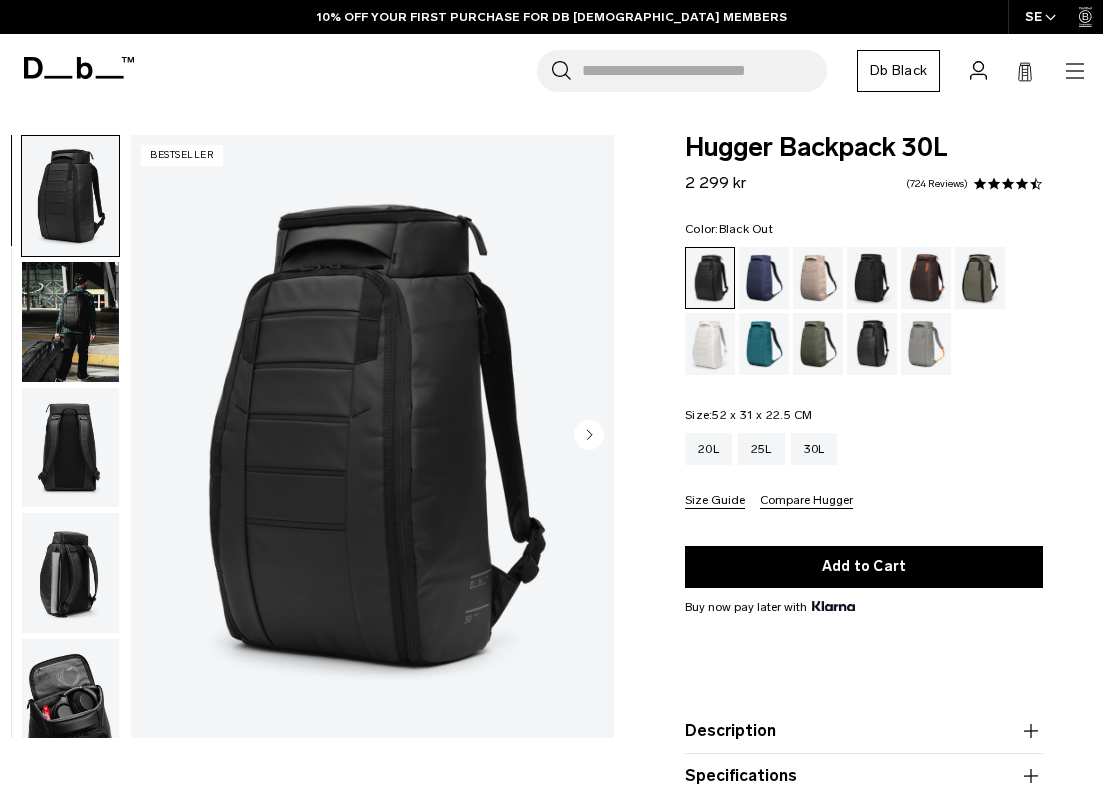 scroll, scrollTop: 0, scrollLeft: 0, axis: both 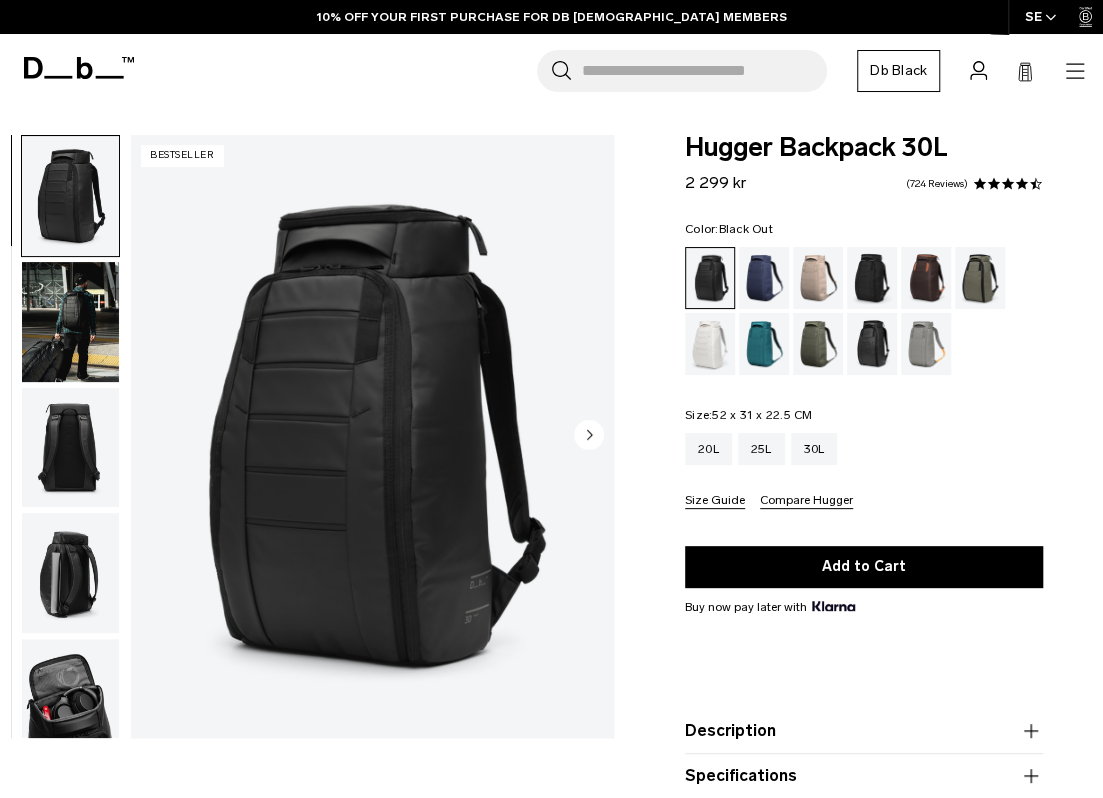 click at bounding box center (980, 278) 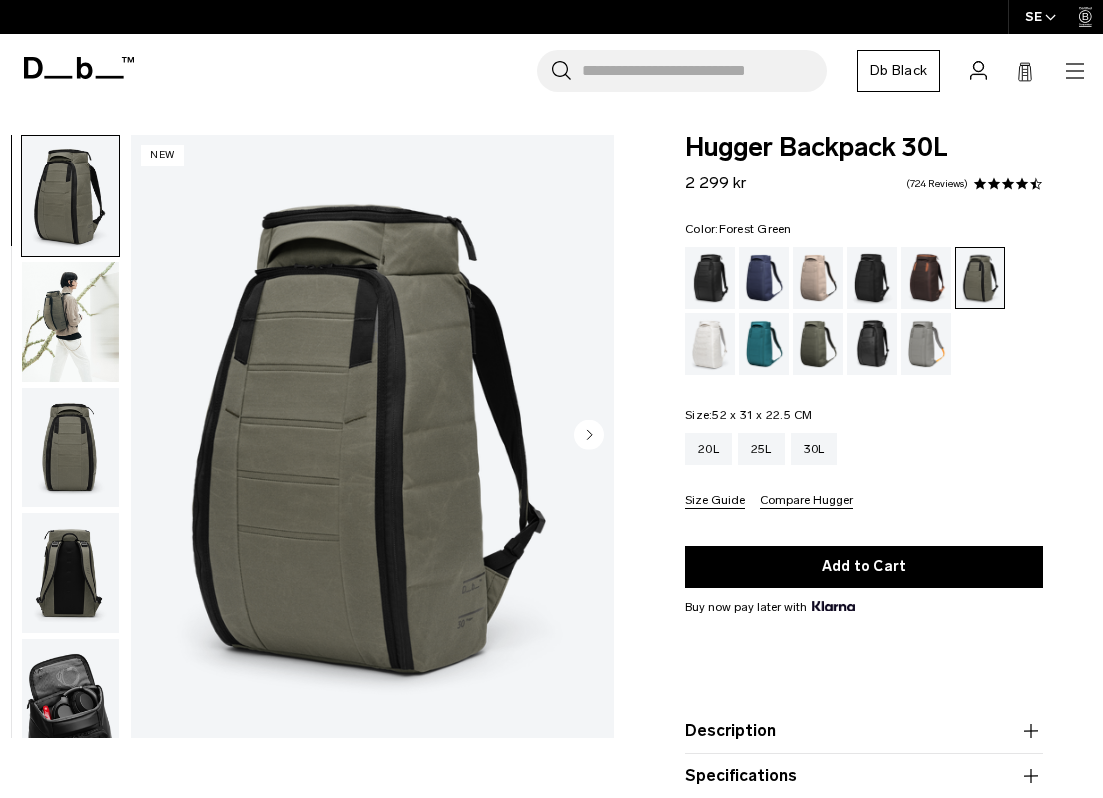 scroll, scrollTop: 0, scrollLeft: 0, axis: both 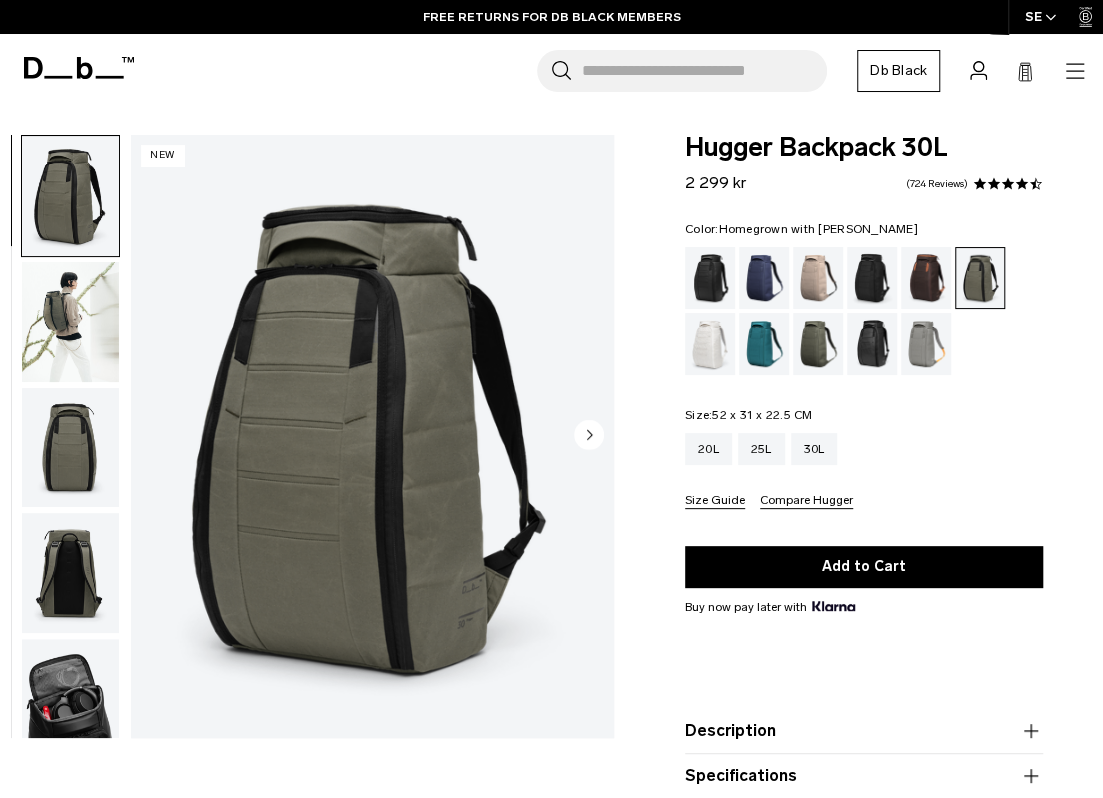 click at bounding box center (926, 278) 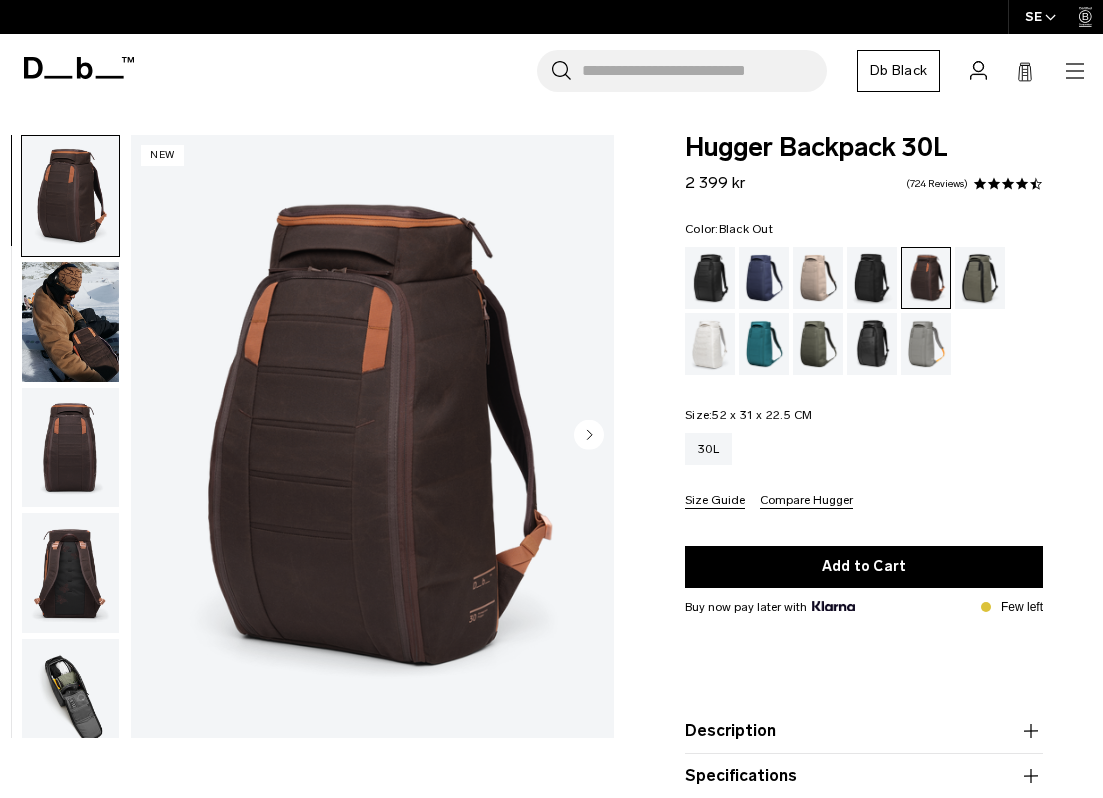 scroll, scrollTop: 0, scrollLeft: 0, axis: both 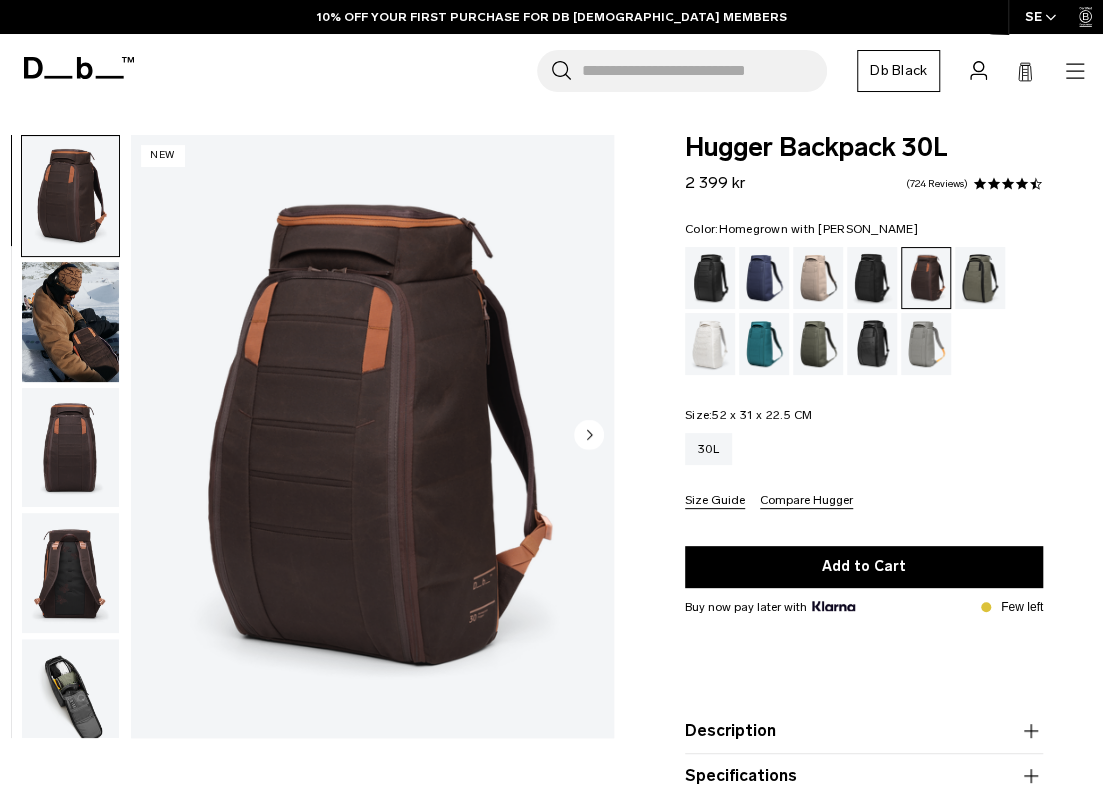 click at bounding box center [70, 322] 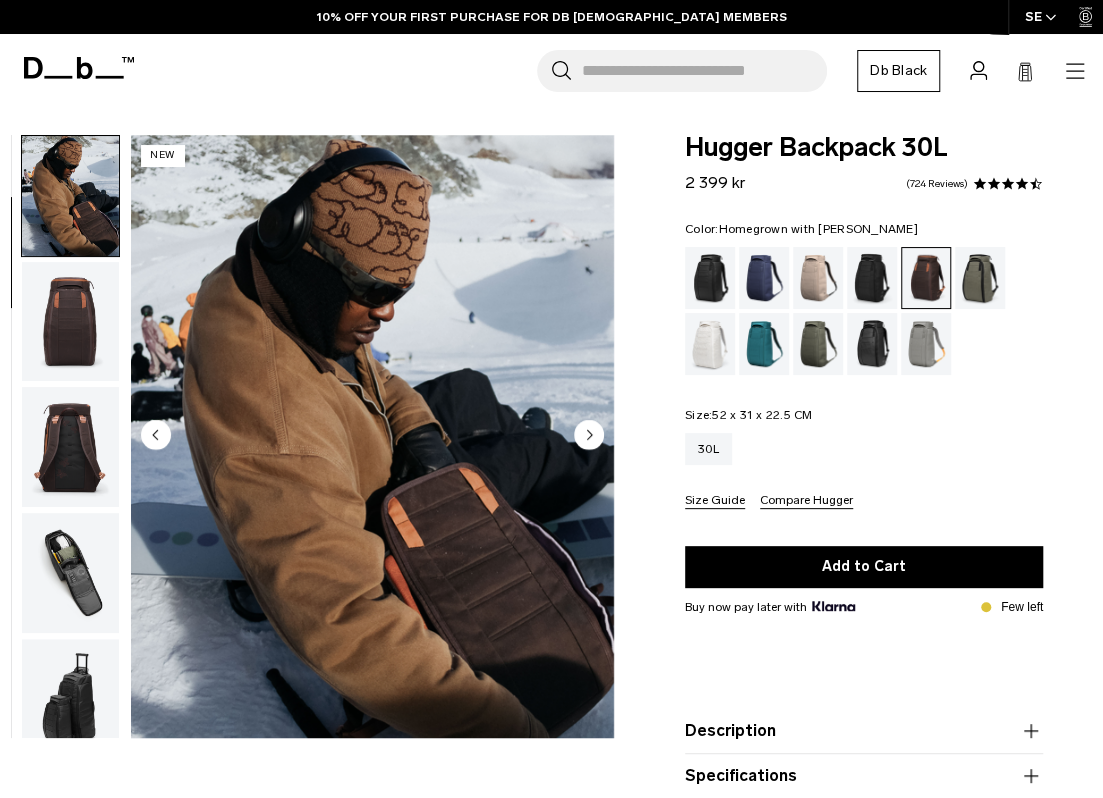 click at bounding box center [70, 447] 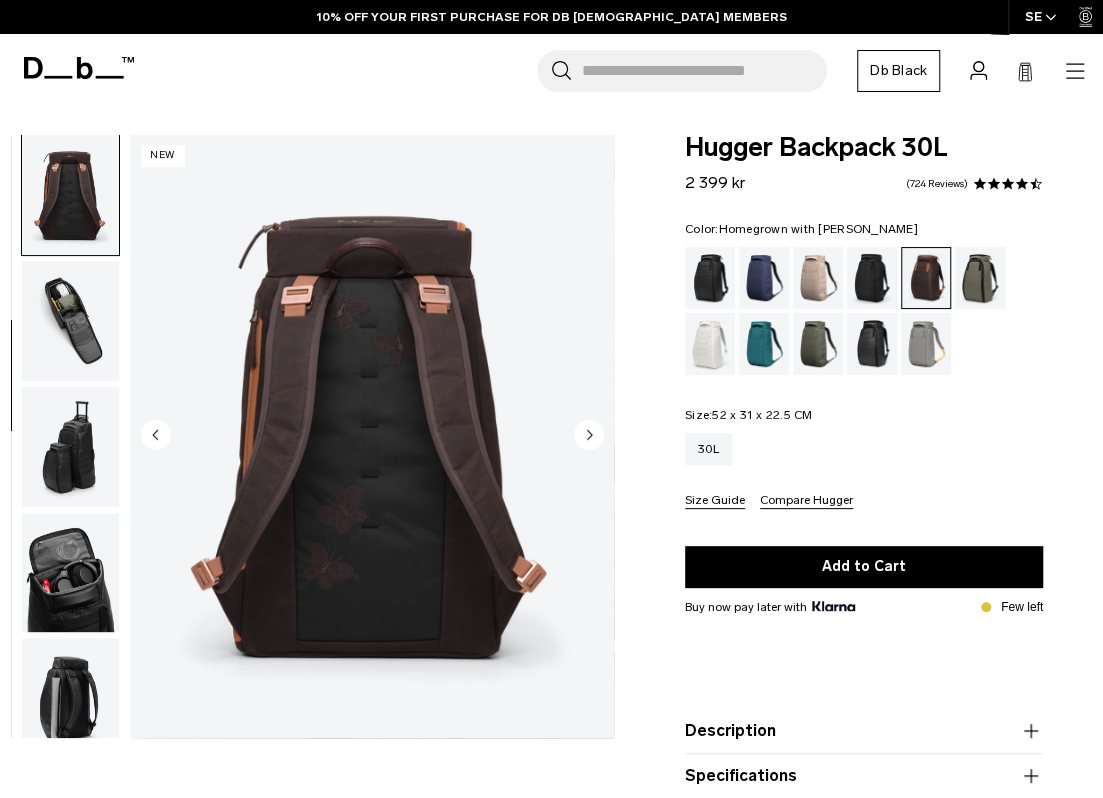 click at bounding box center [70, 447] 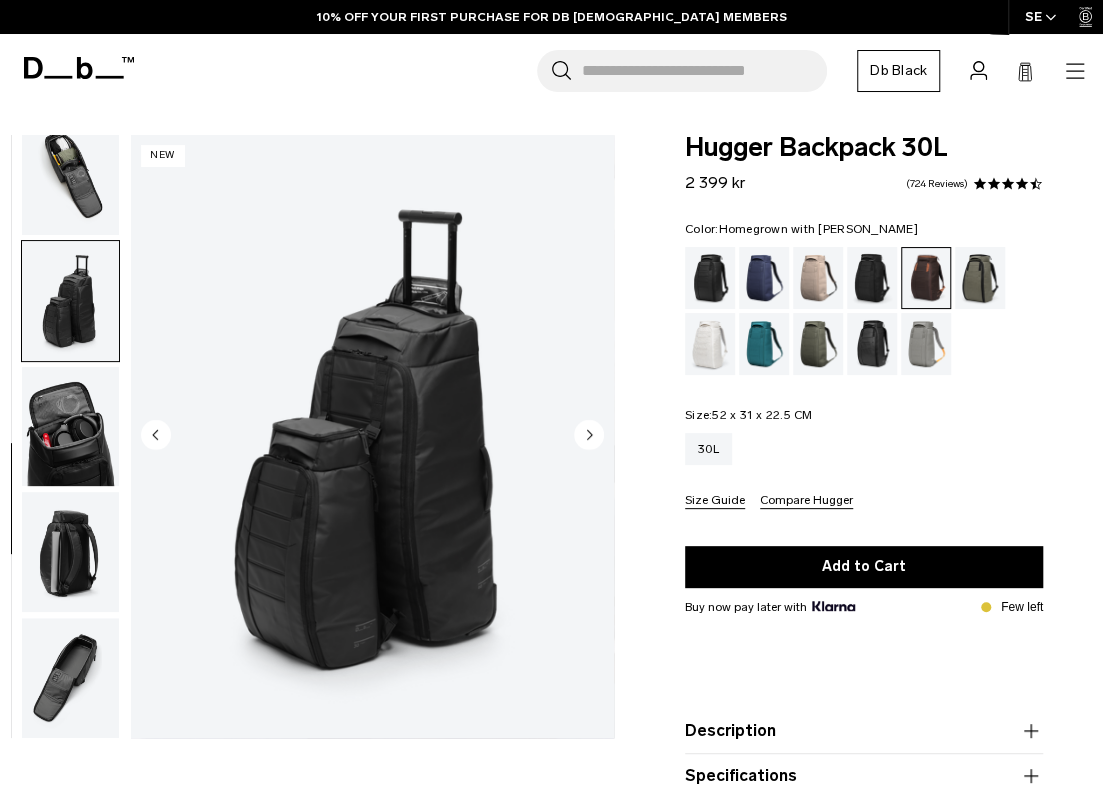 scroll, scrollTop: 526, scrollLeft: 0, axis: vertical 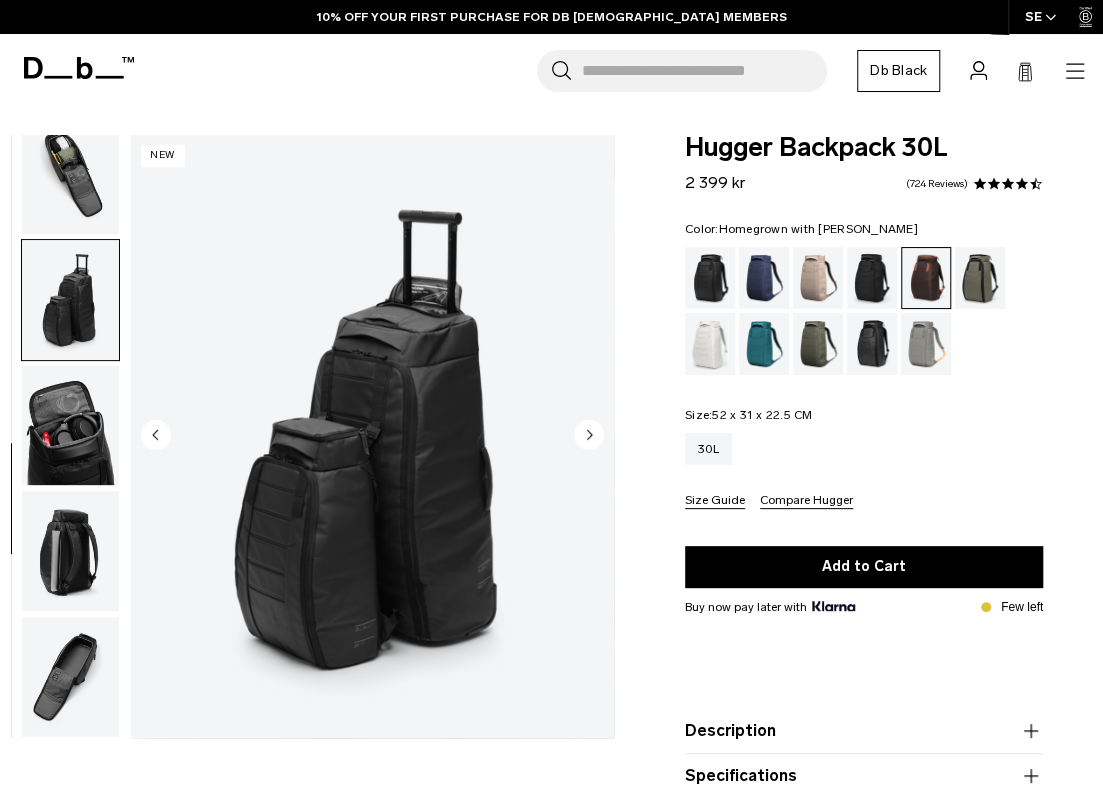 click at bounding box center [70, 551] 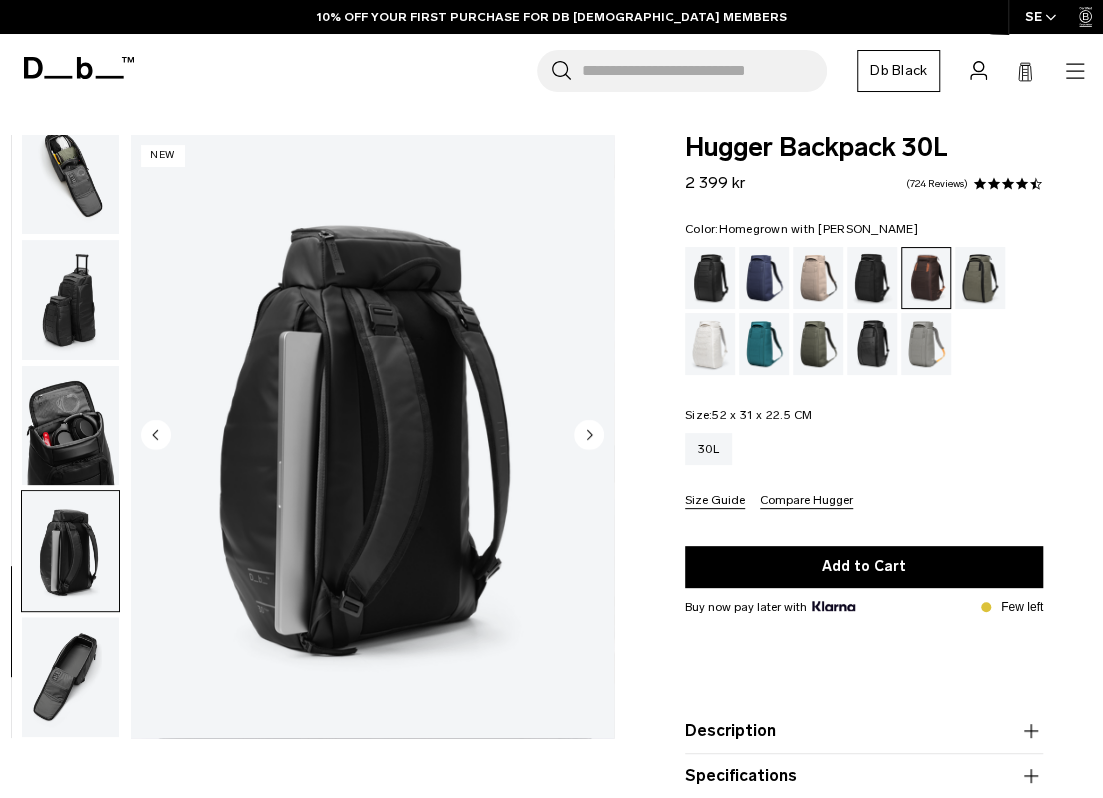 click at bounding box center [70, 677] 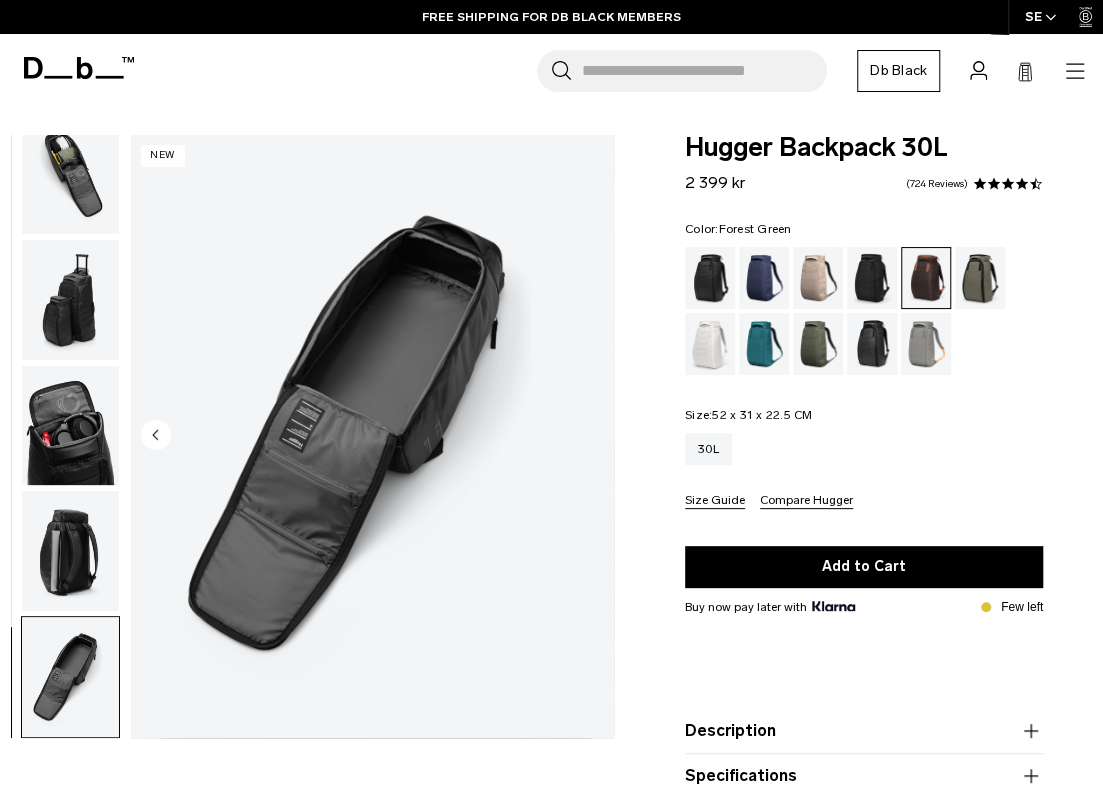click at bounding box center [980, 278] 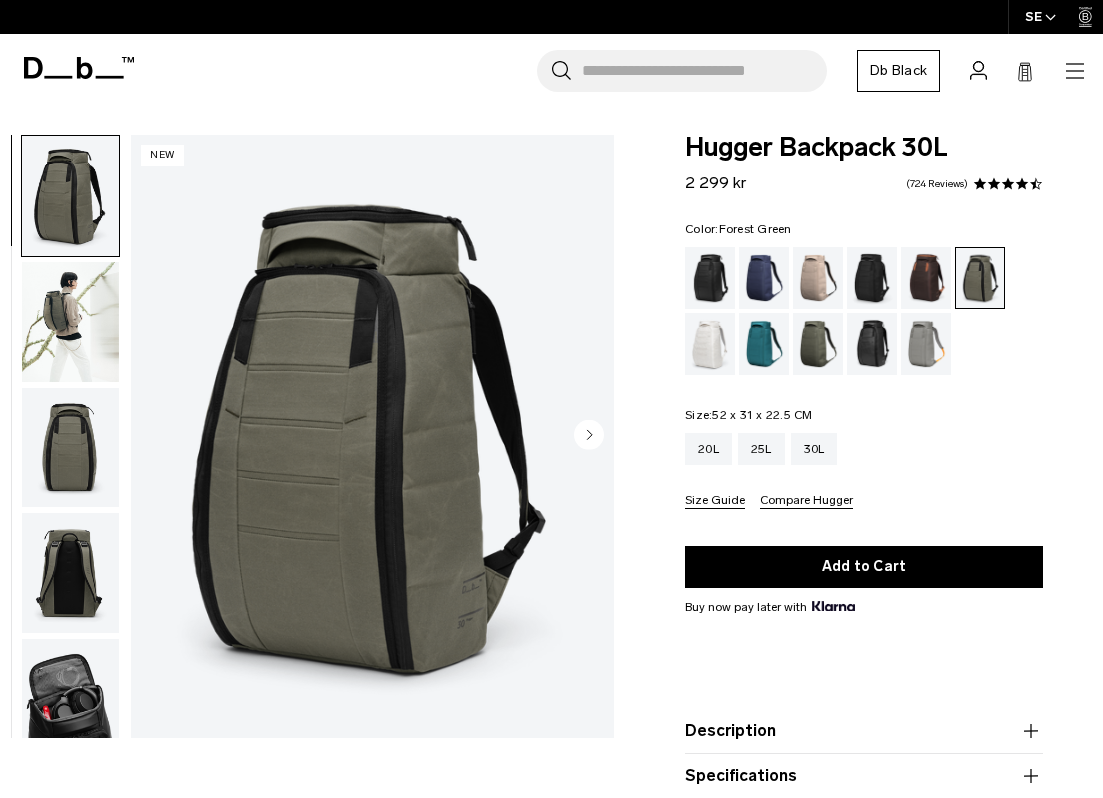 scroll, scrollTop: 0, scrollLeft: 0, axis: both 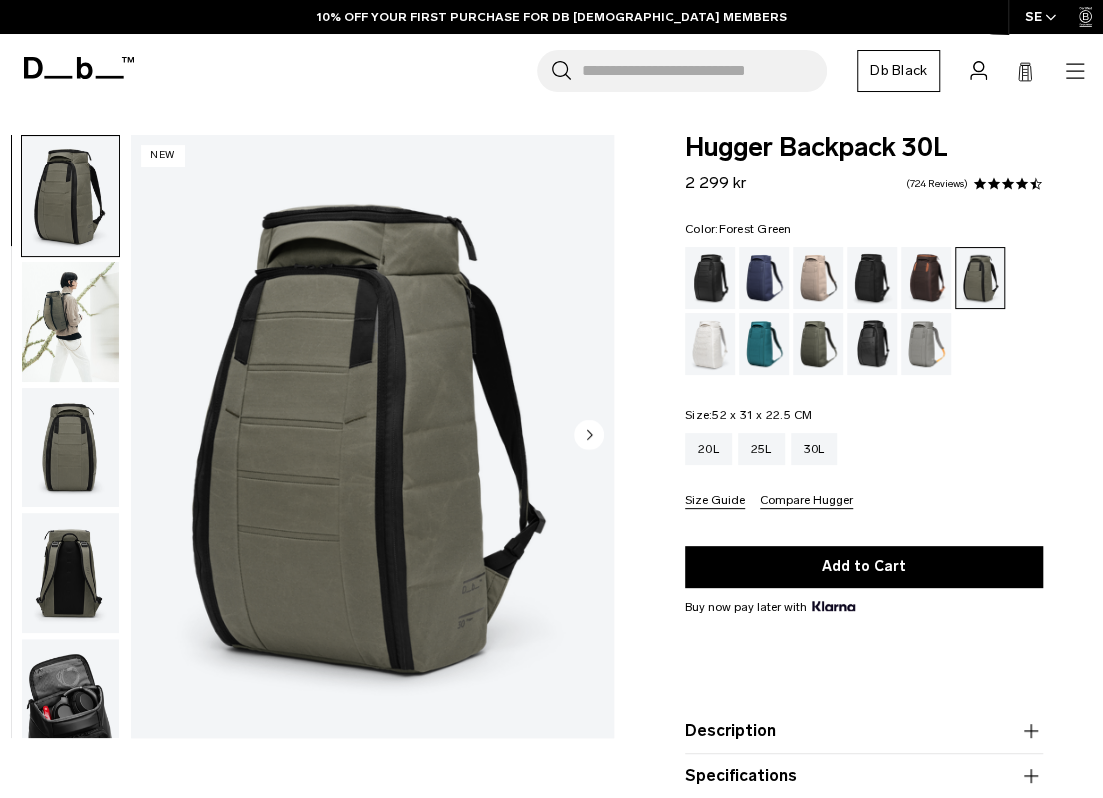 click 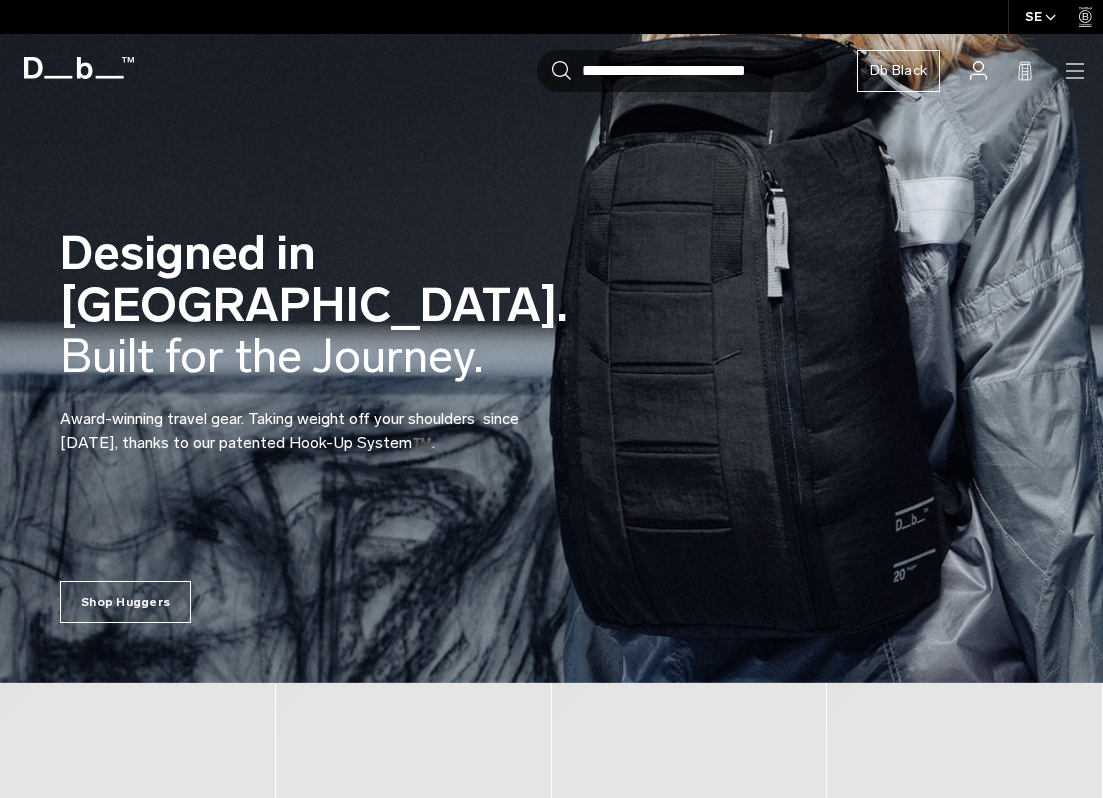 scroll, scrollTop: 0, scrollLeft: 0, axis: both 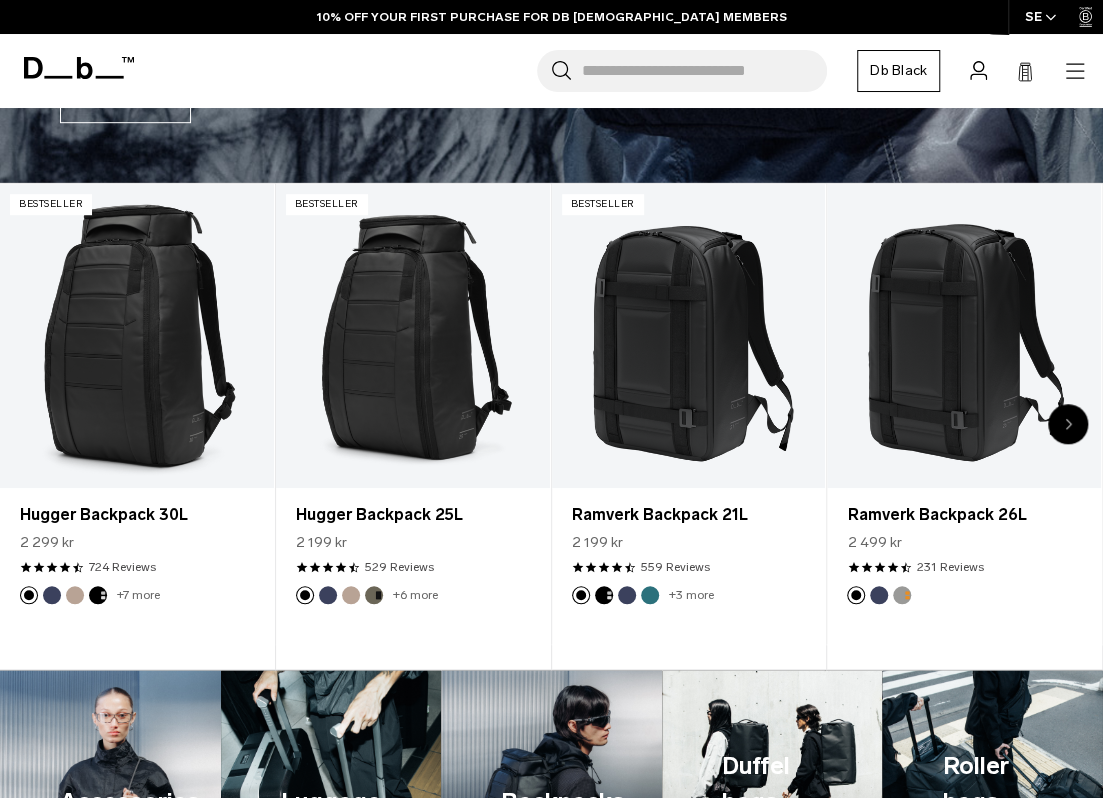 click at bounding box center [1068, 424] 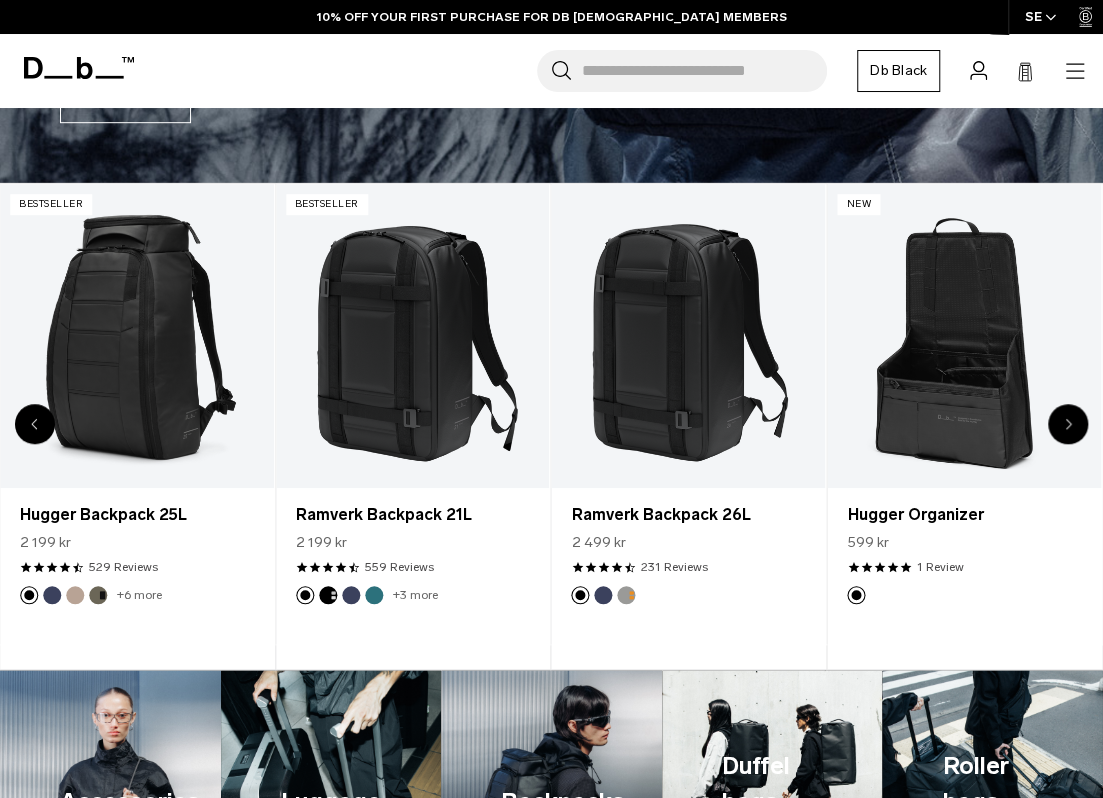 click at bounding box center [1068, 424] 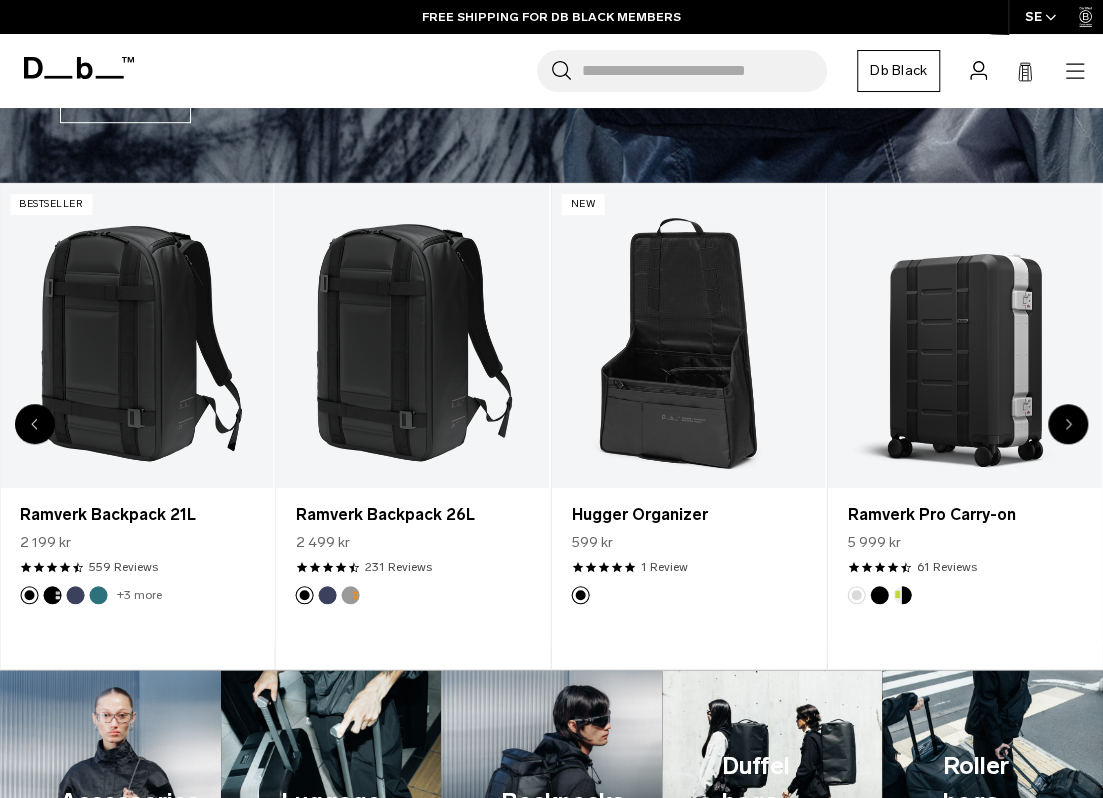 click at bounding box center (1068, 424) 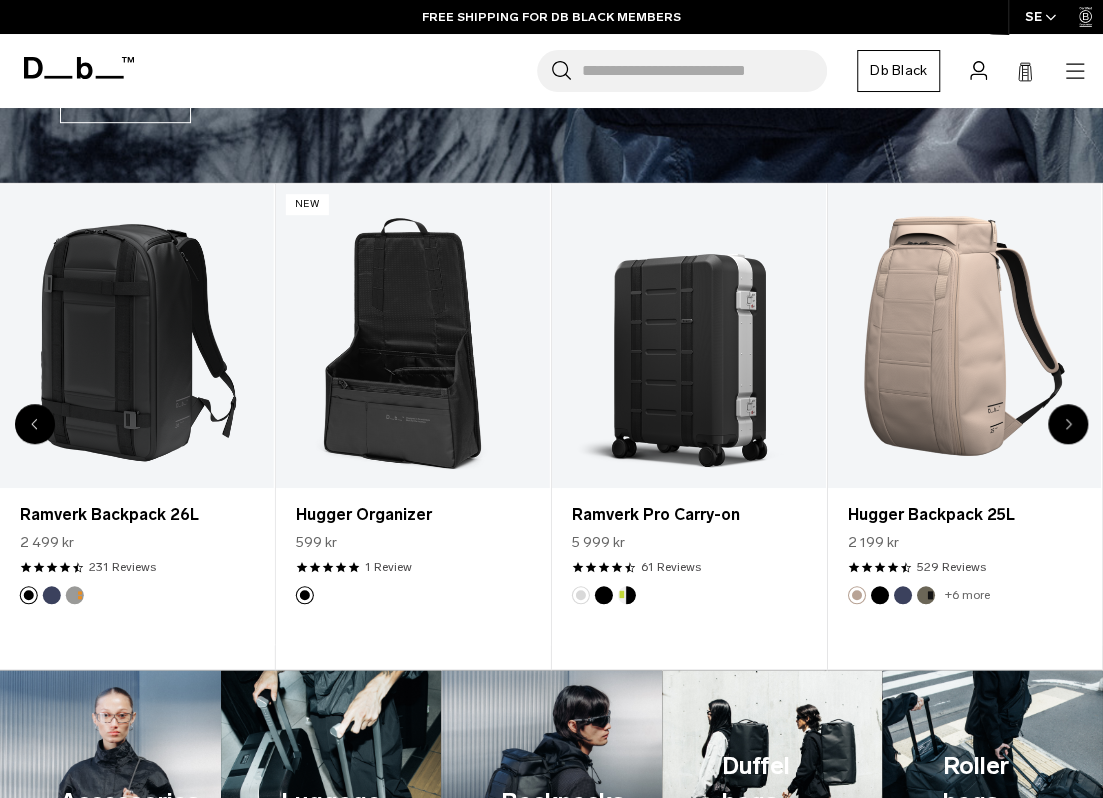 click at bounding box center [1068, 424] 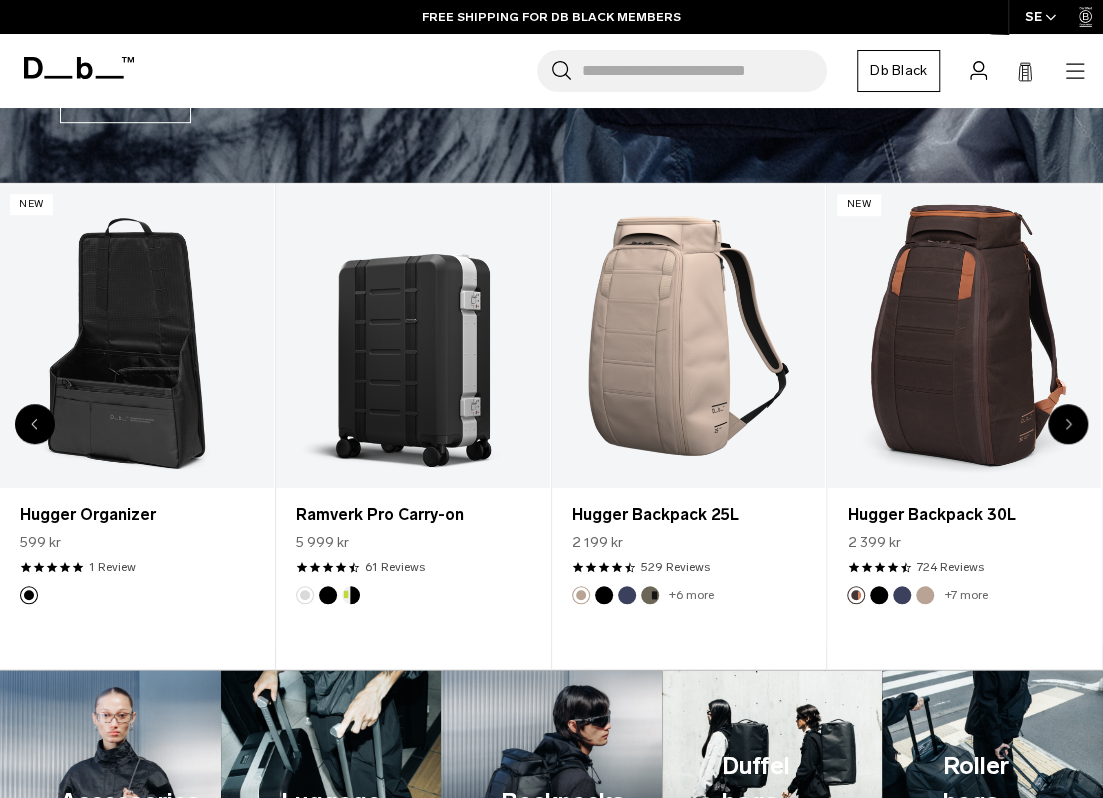 click at bounding box center (1068, 424) 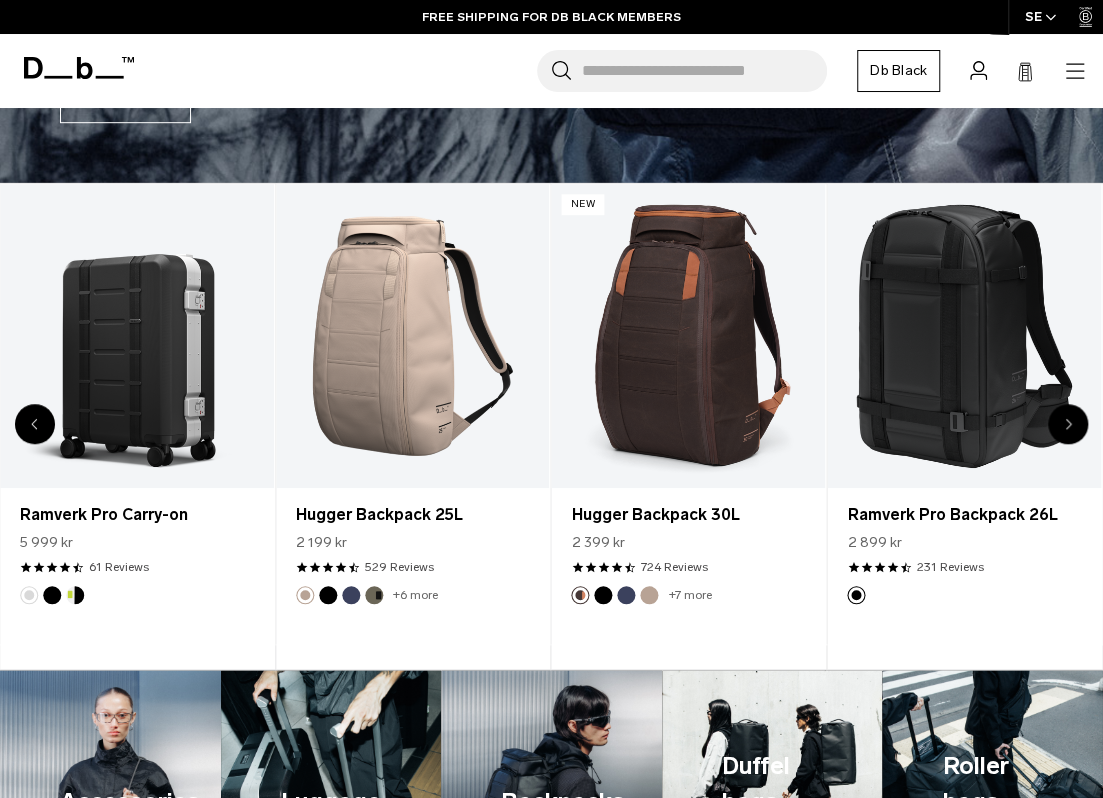 click at bounding box center [1068, 424] 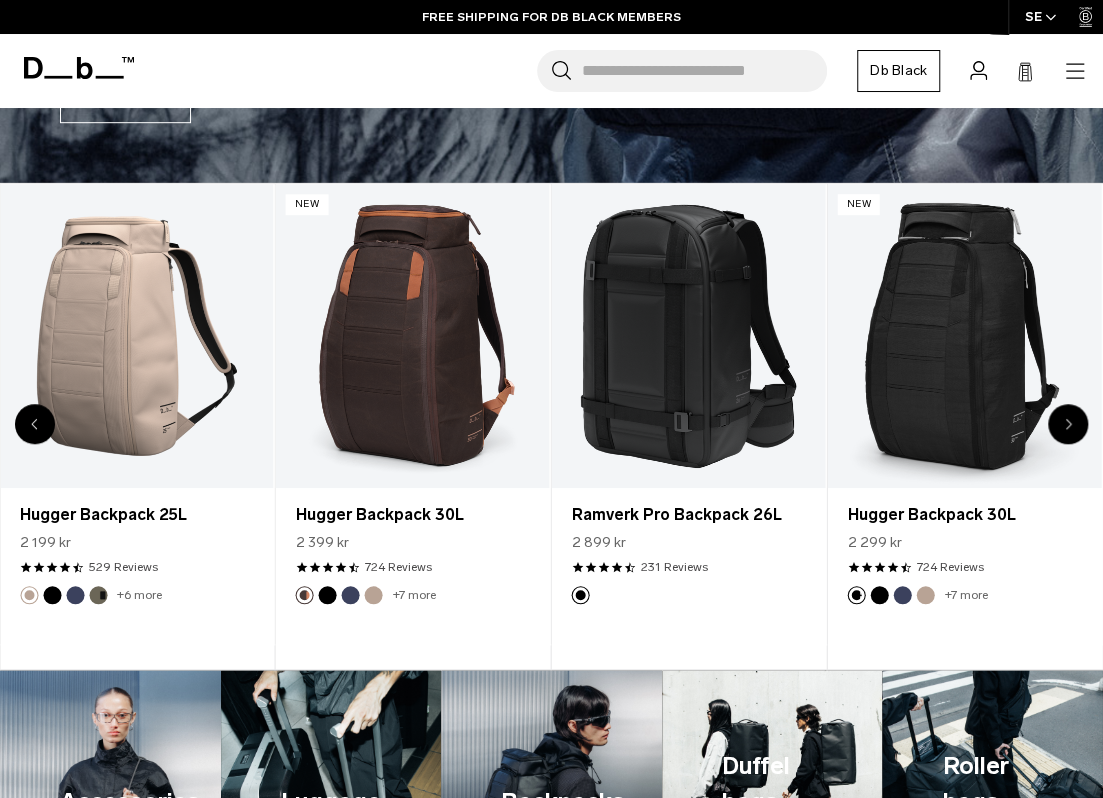 click 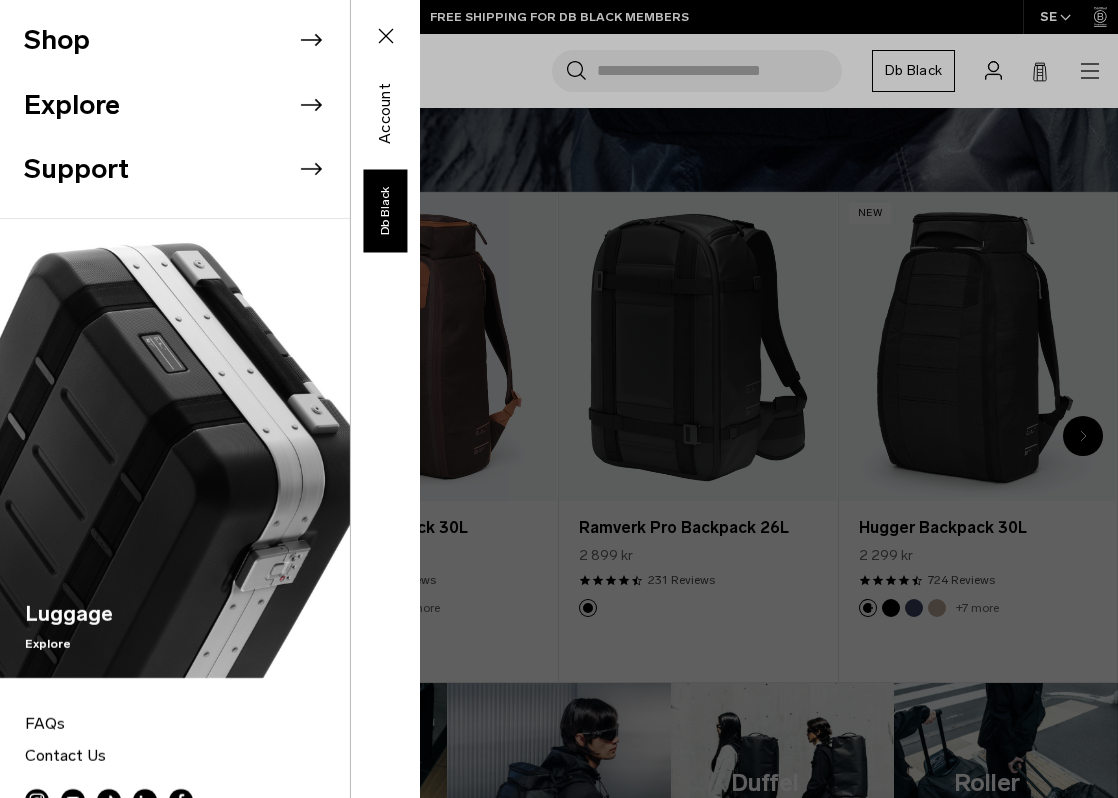 click on "Shop" at bounding box center (187, 40) 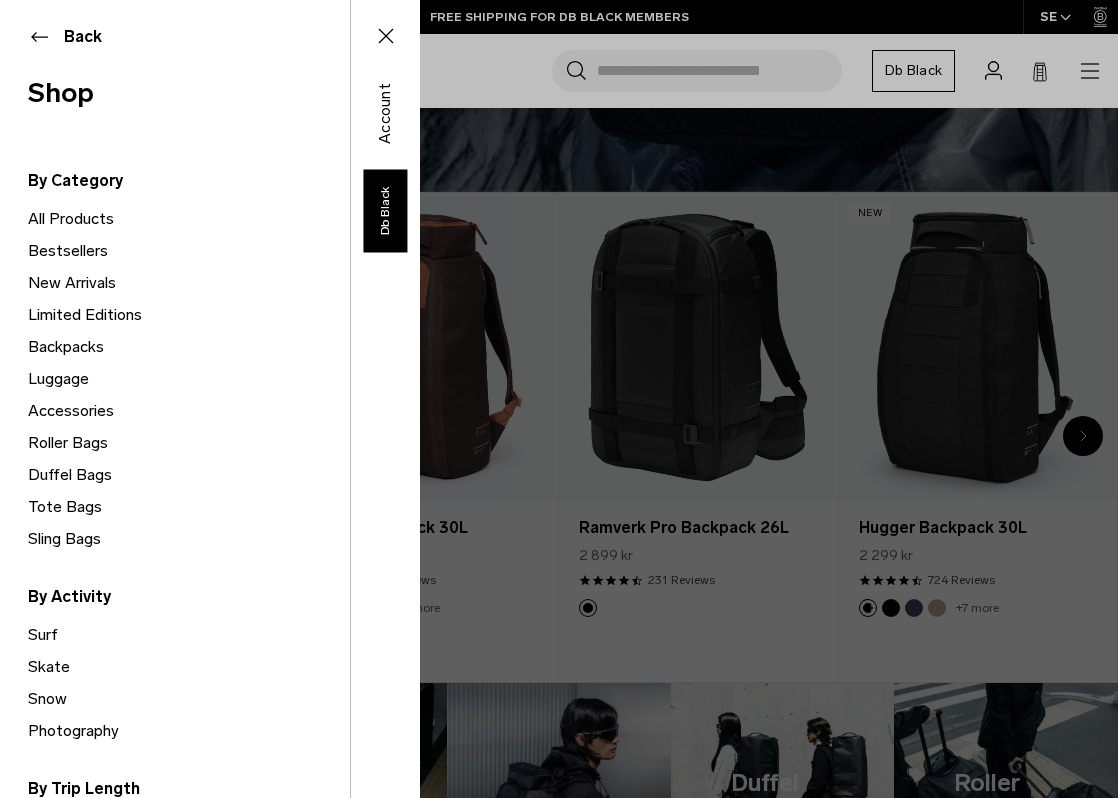 click on "Bestsellers" at bounding box center (189, 251) 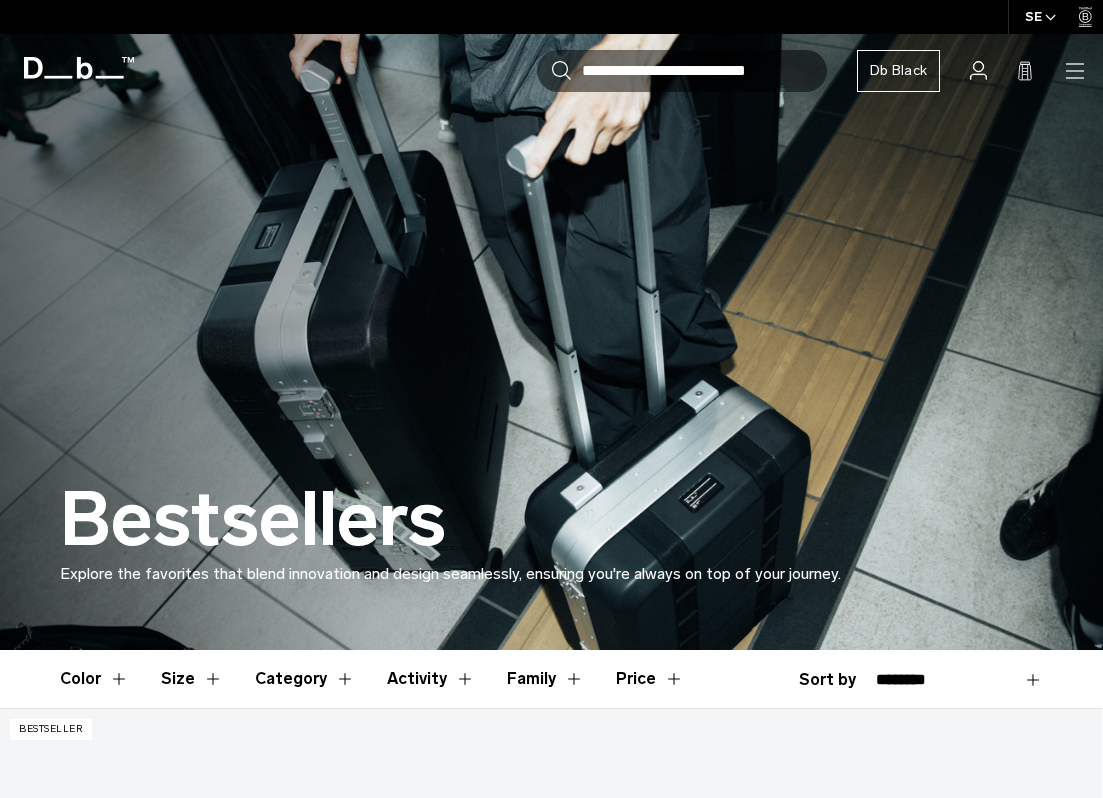 scroll, scrollTop: 0, scrollLeft: 0, axis: both 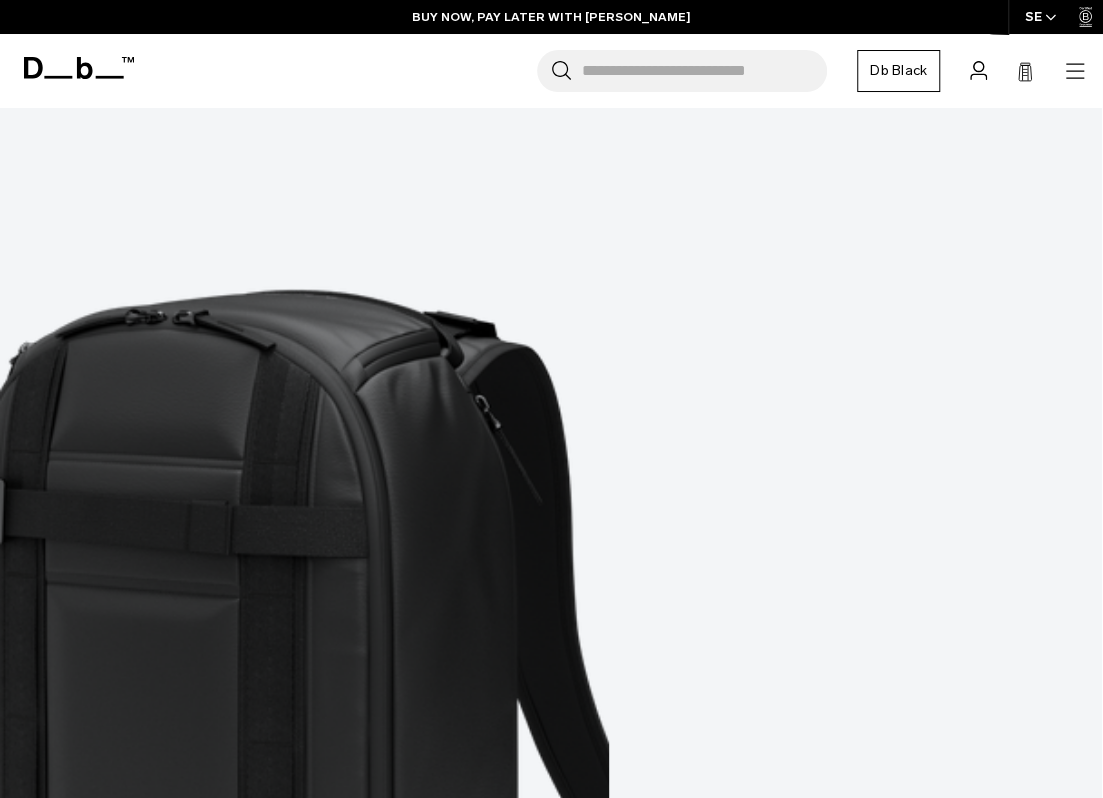 click at bounding box center [52, 31795] 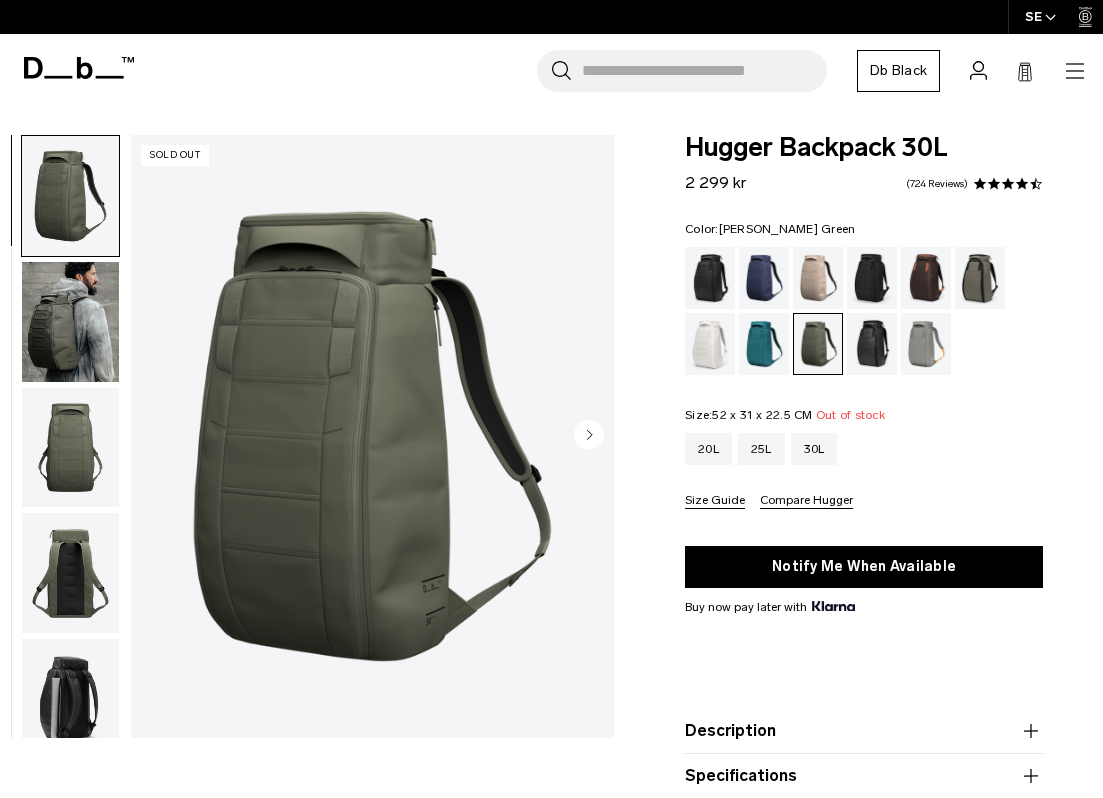 scroll, scrollTop: 0, scrollLeft: 0, axis: both 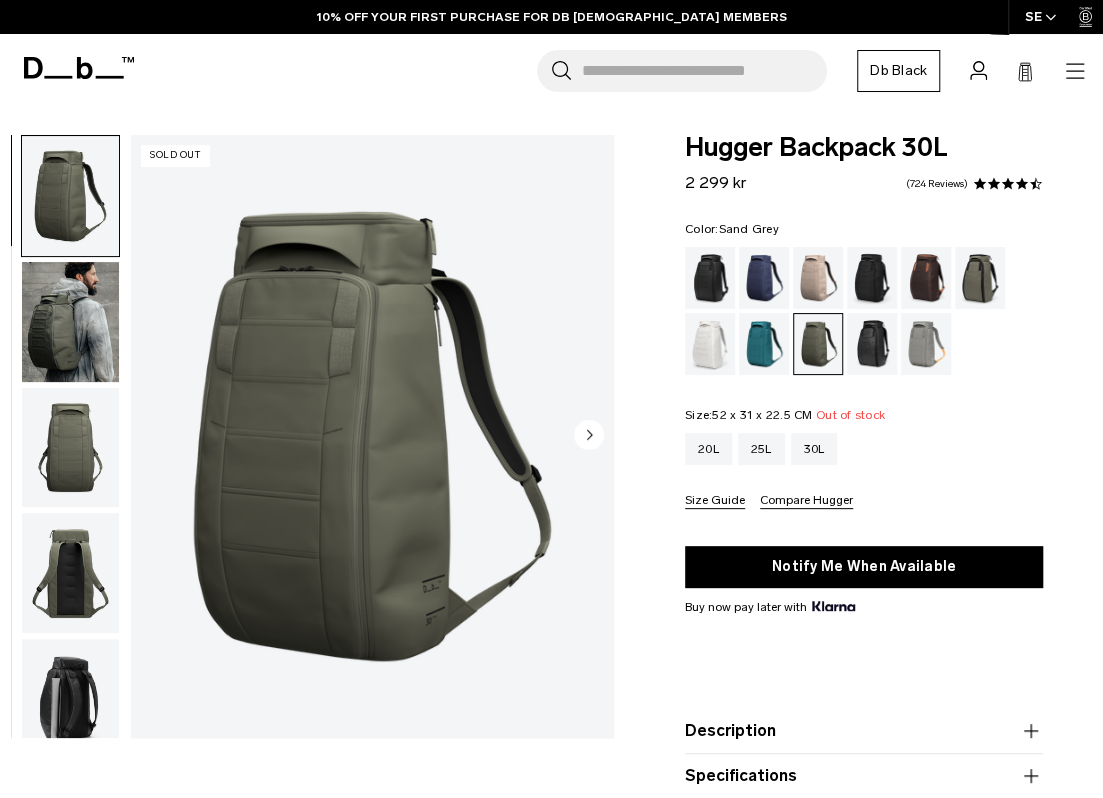 click at bounding box center [926, 344] 